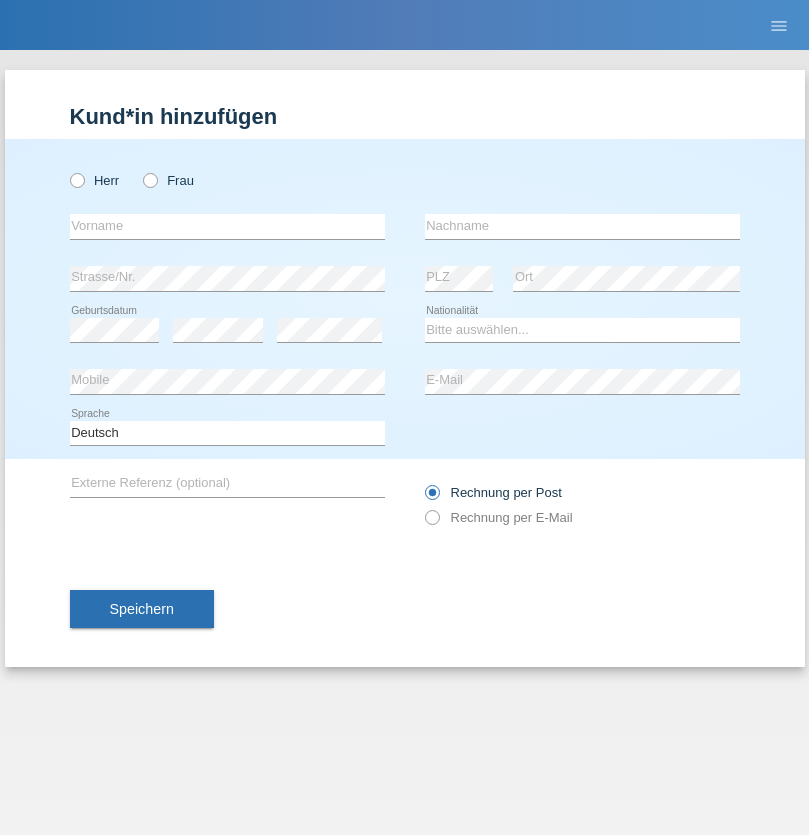 scroll, scrollTop: 0, scrollLeft: 0, axis: both 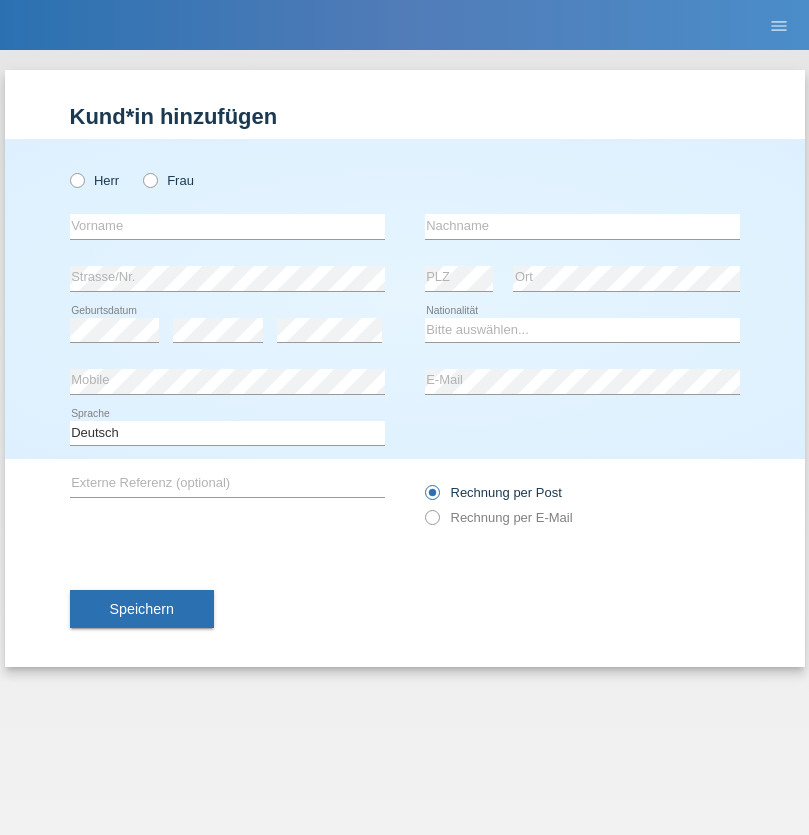 radio on "true" 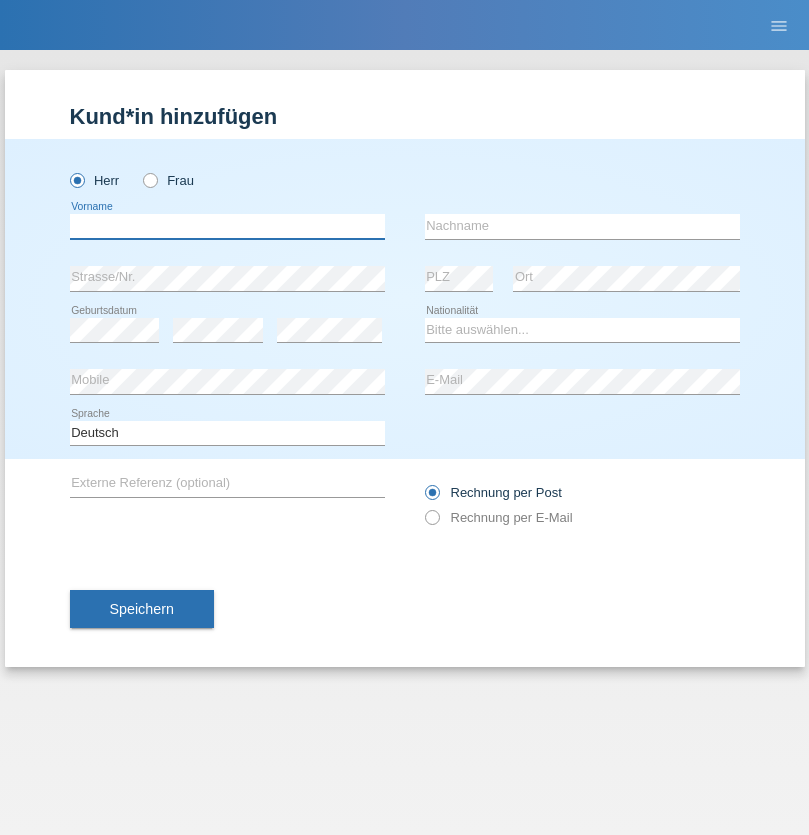 click at bounding box center [227, 226] 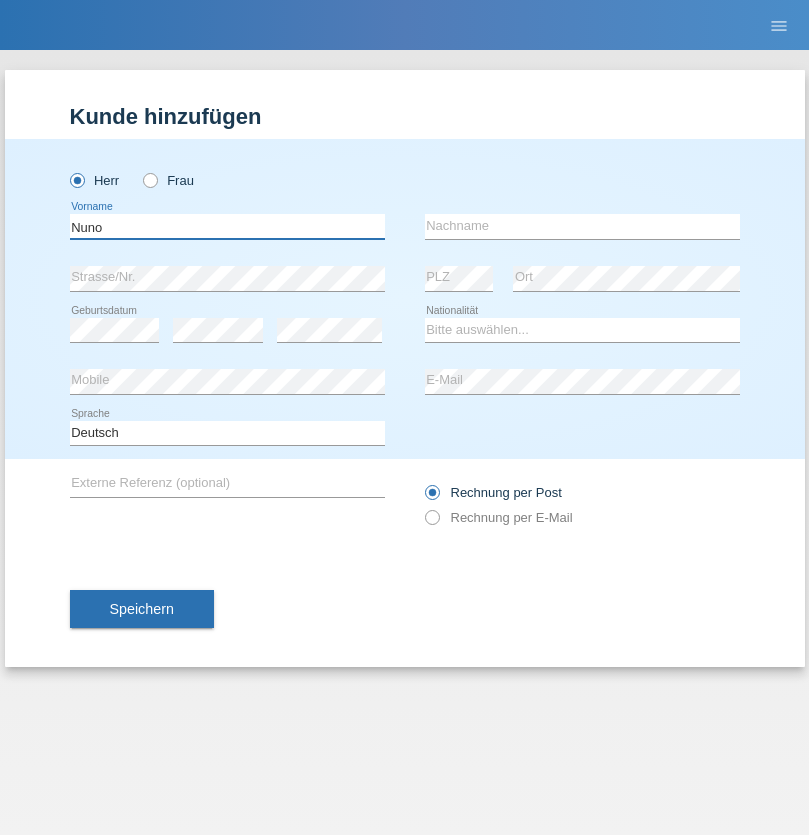 type on "Nuno" 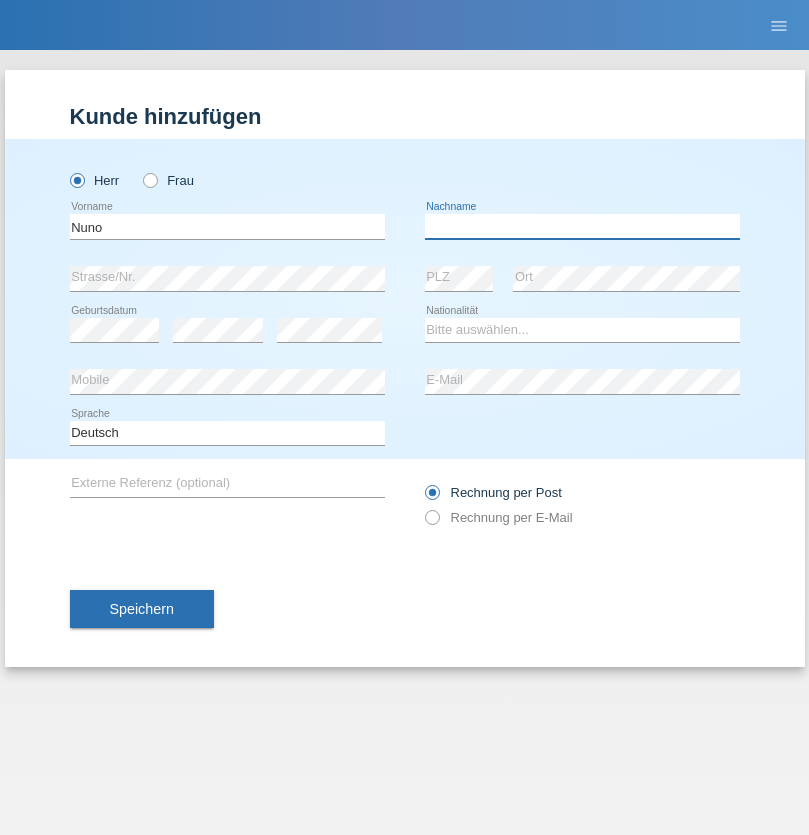 click at bounding box center (582, 226) 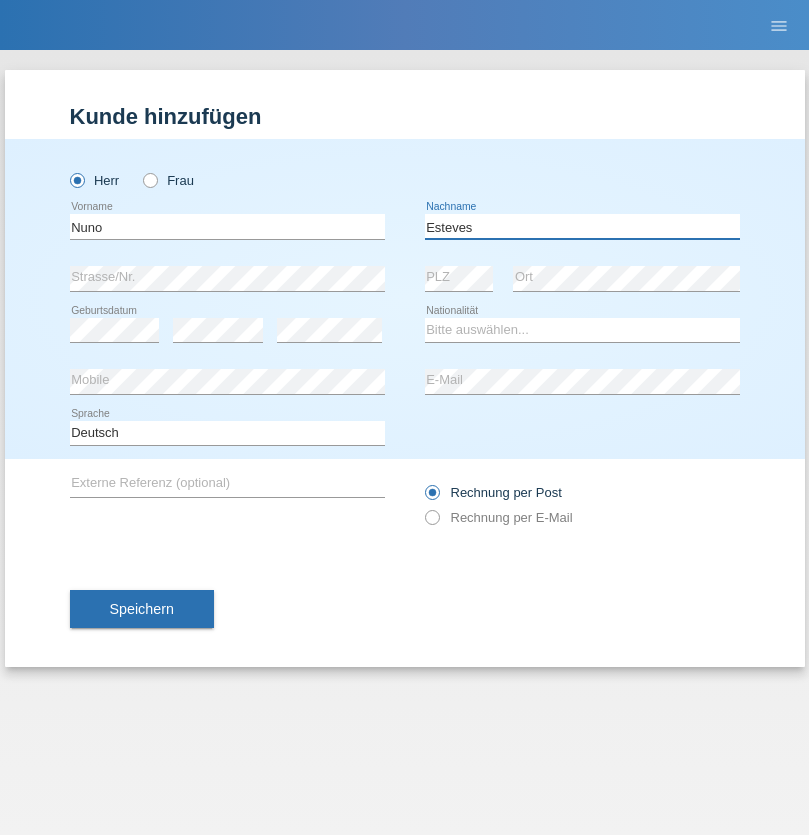 type on "[PERSON_NAME]" 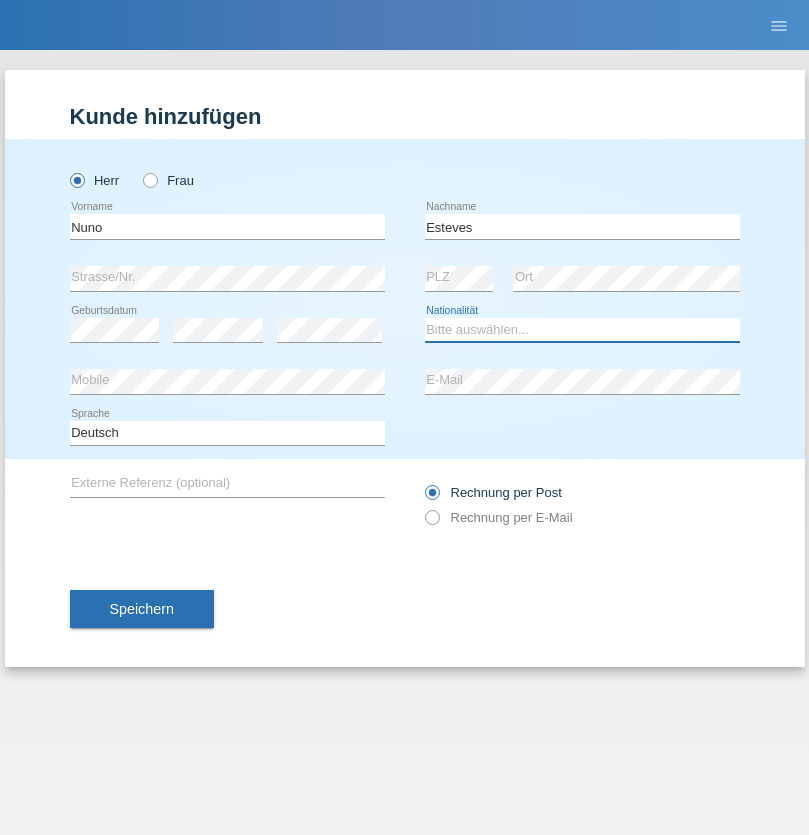 select on "PT" 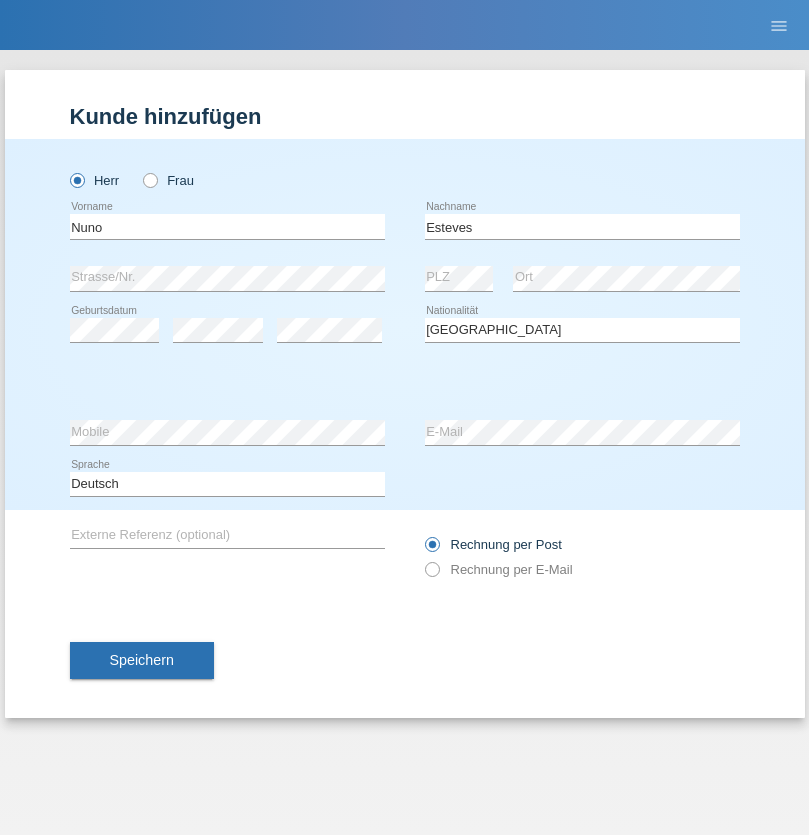 select on "C" 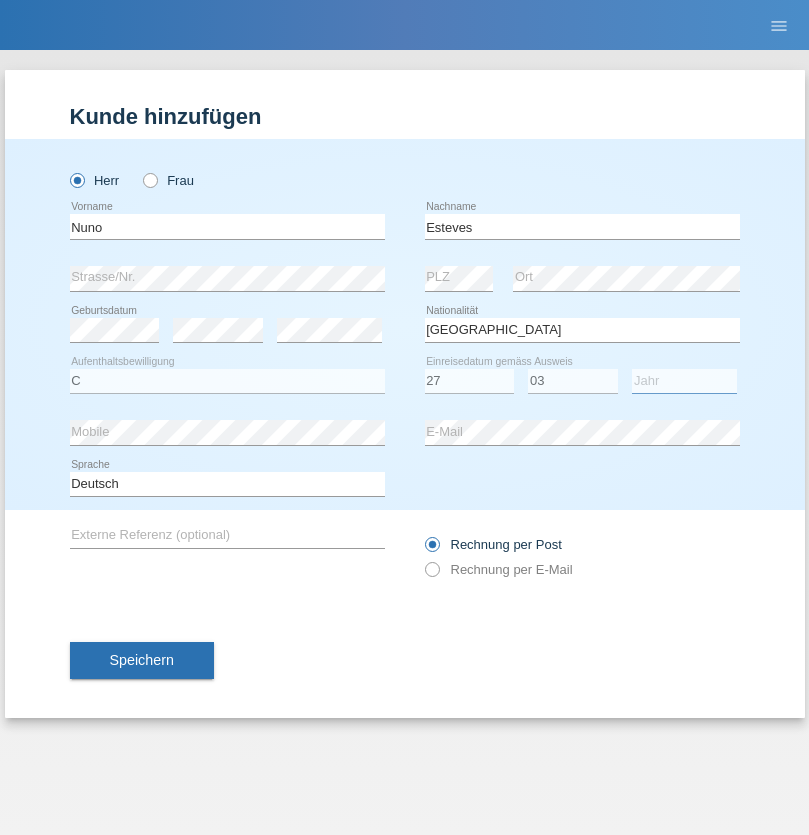 select on "2007" 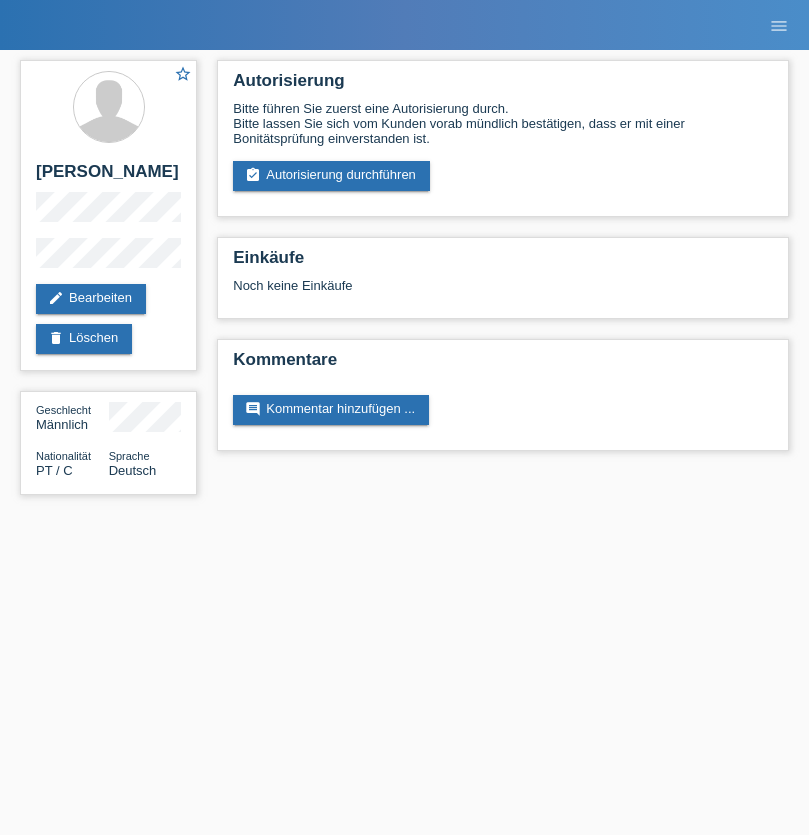 scroll, scrollTop: 0, scrollLeft: 0, axis: both 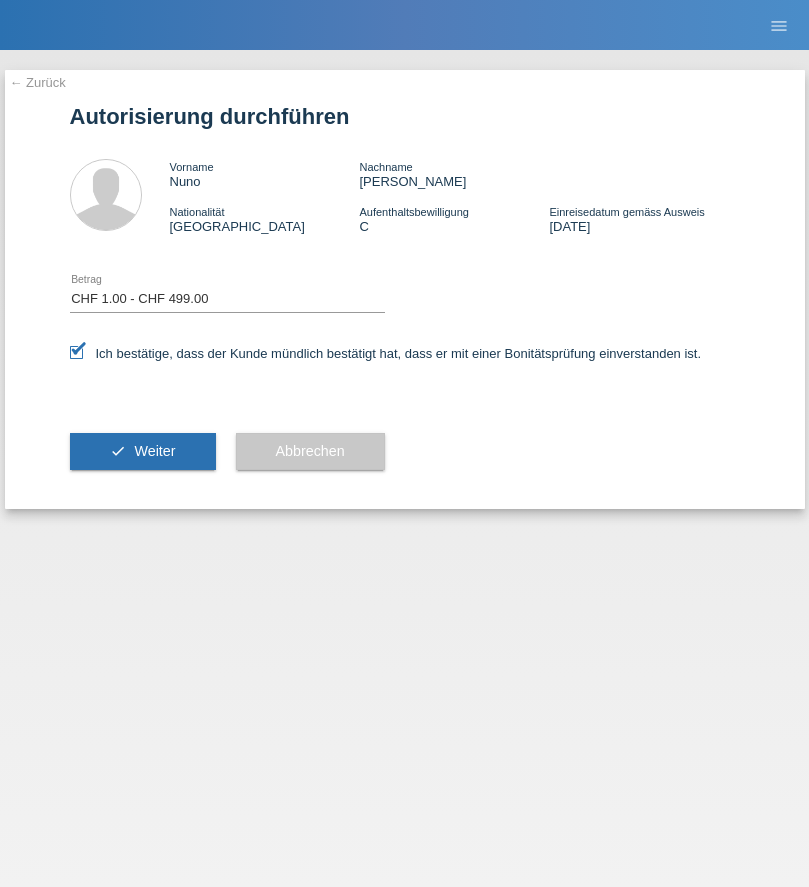 select on "1" 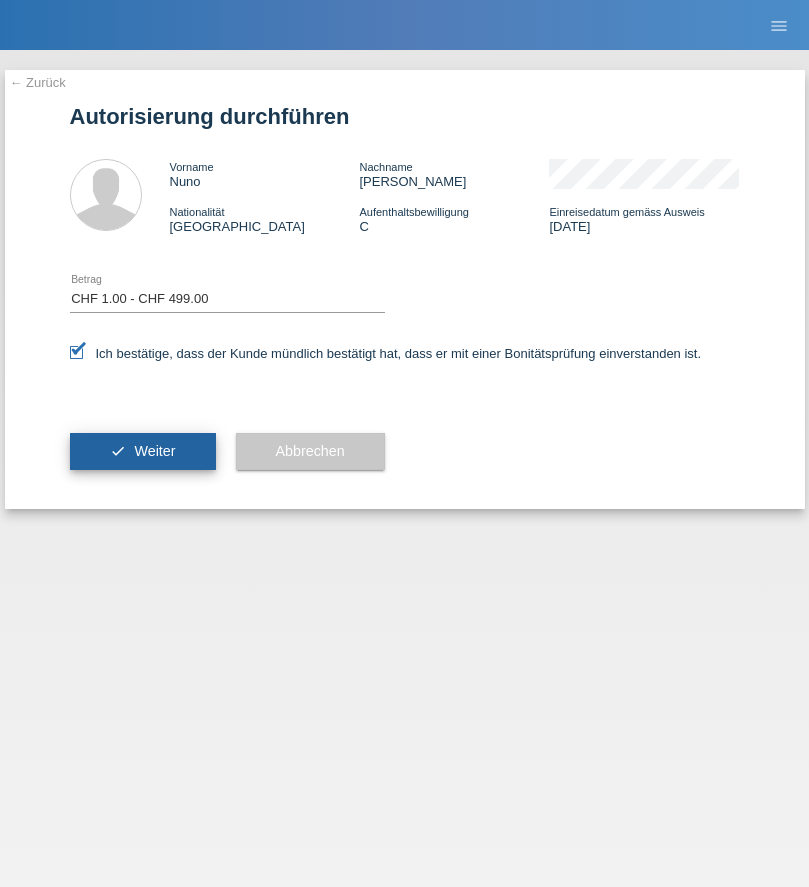 click on "Weiter" at bounding box center (154, 451) 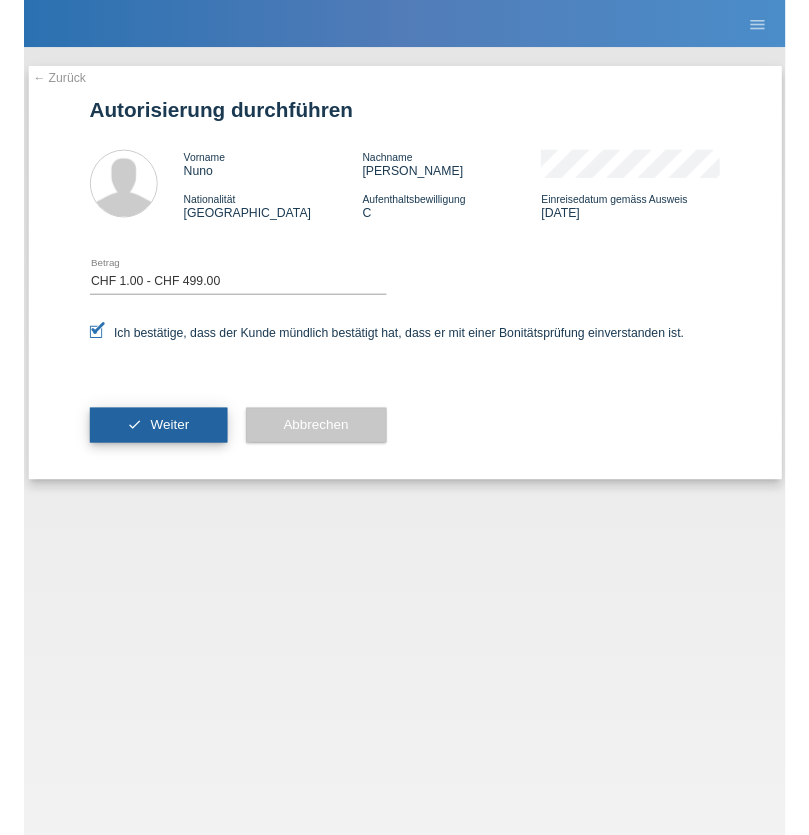 scroll, scrollTop: 0, scrollLeft: 0, axis: both 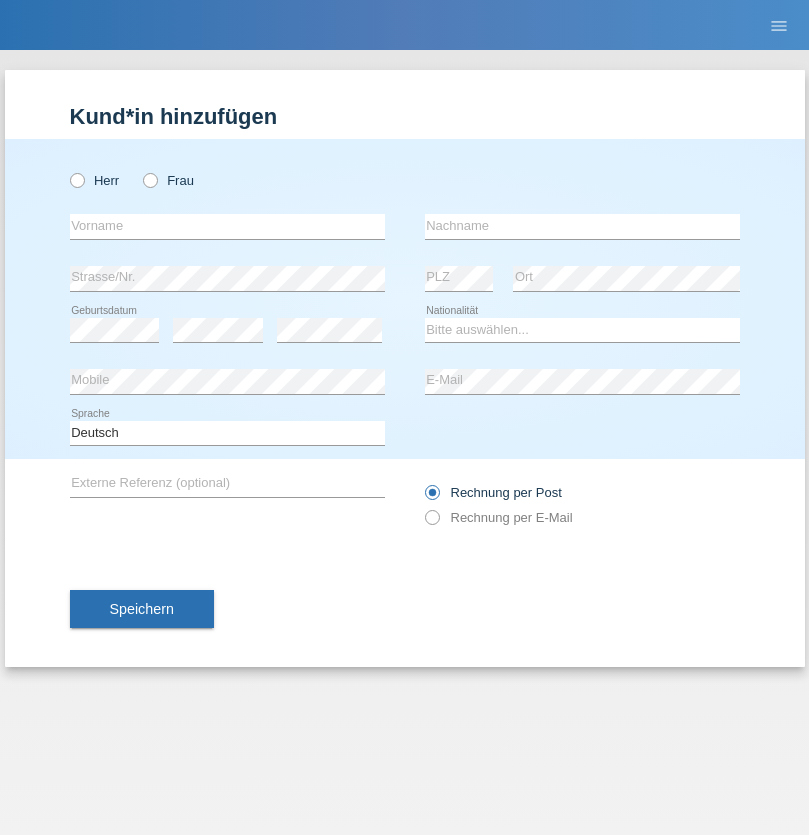 radio on "true" 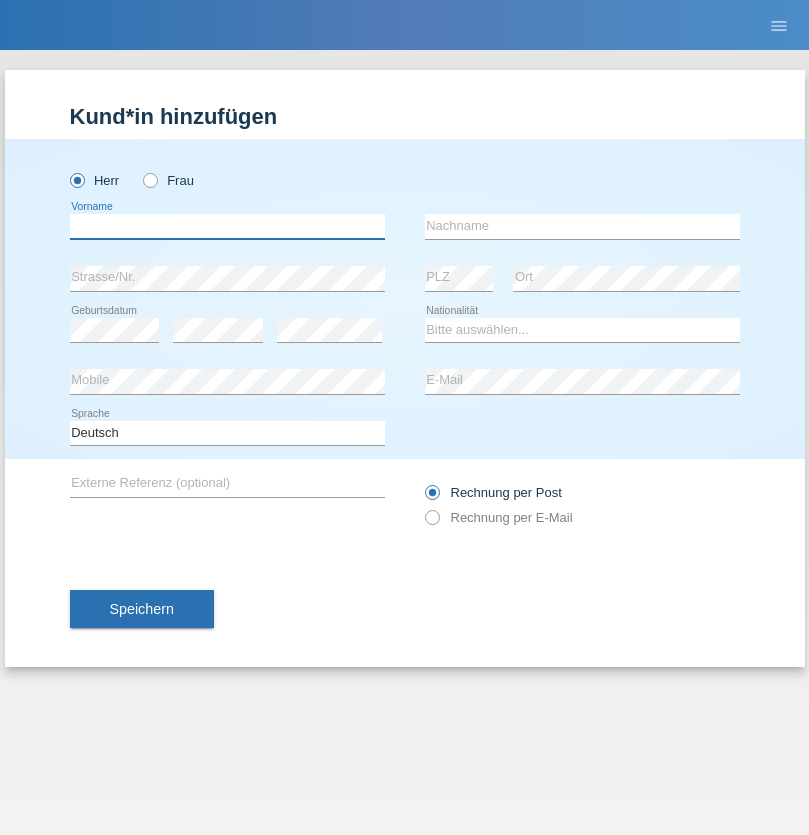 click at bounding box center (227, 226) 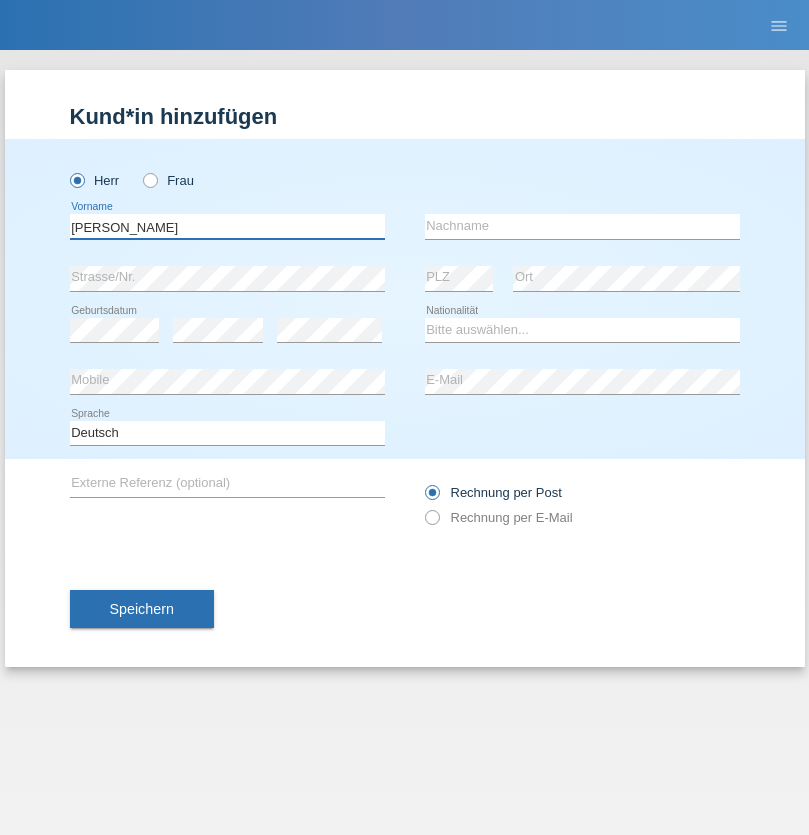 type on "[PERSON_NAME]" 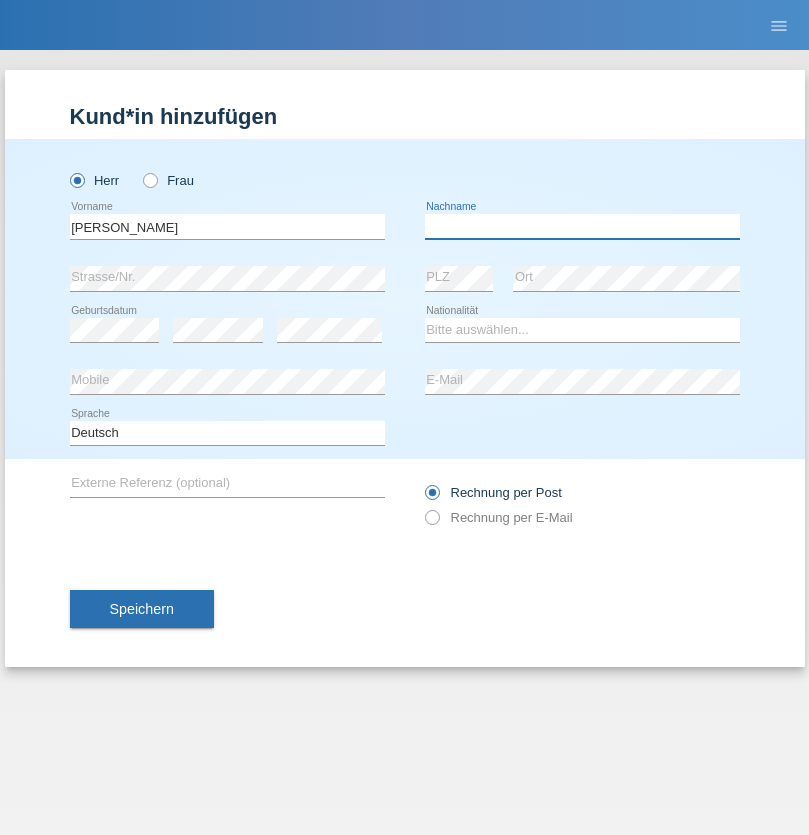 click at bounding box center [582, 226] 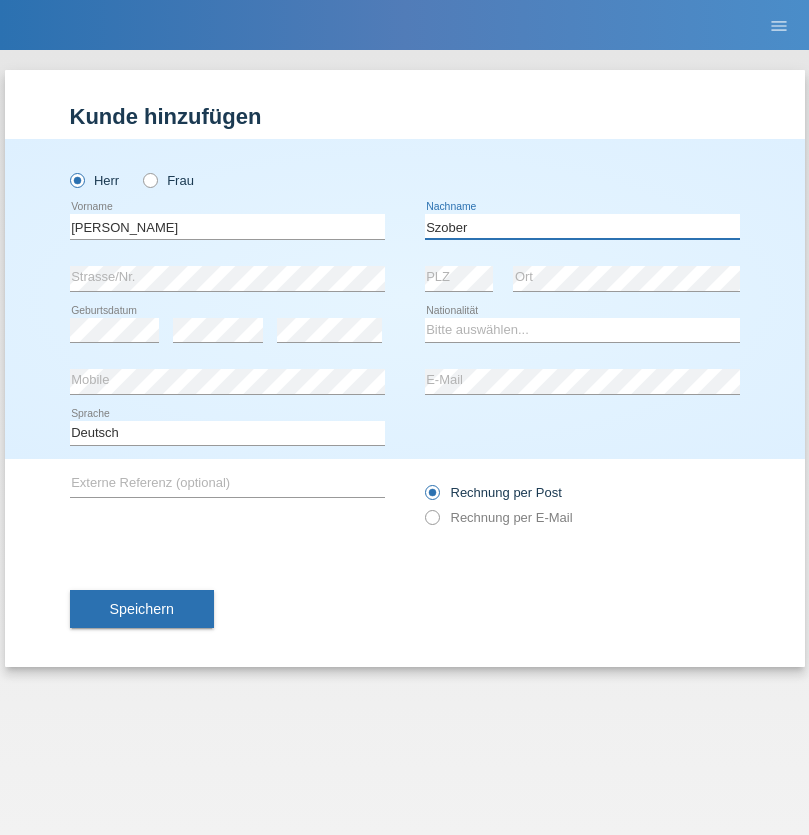 type on "Szober" 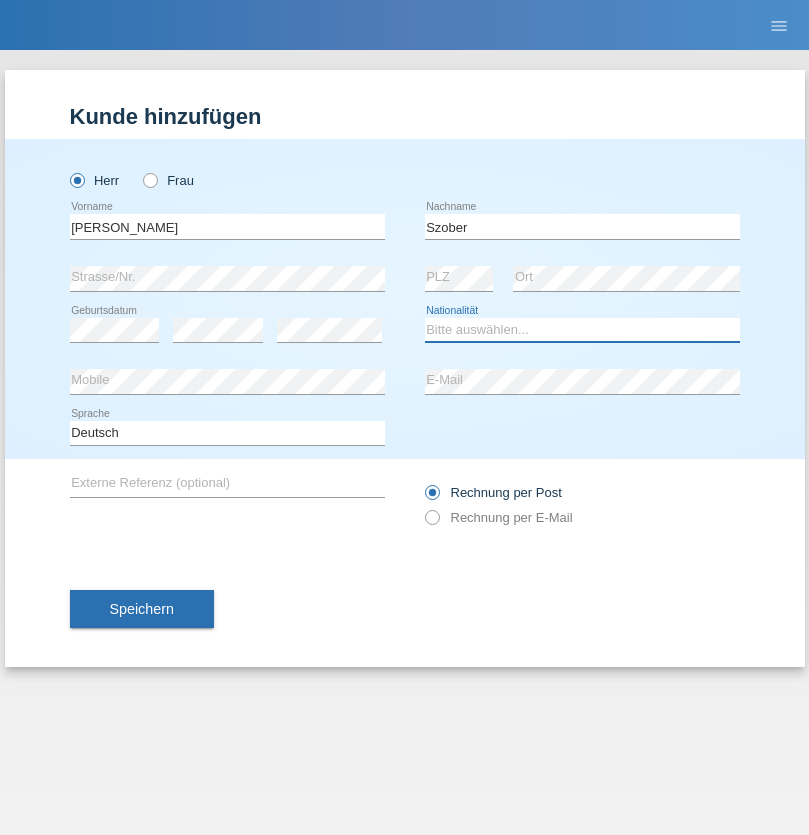 select on "PL" 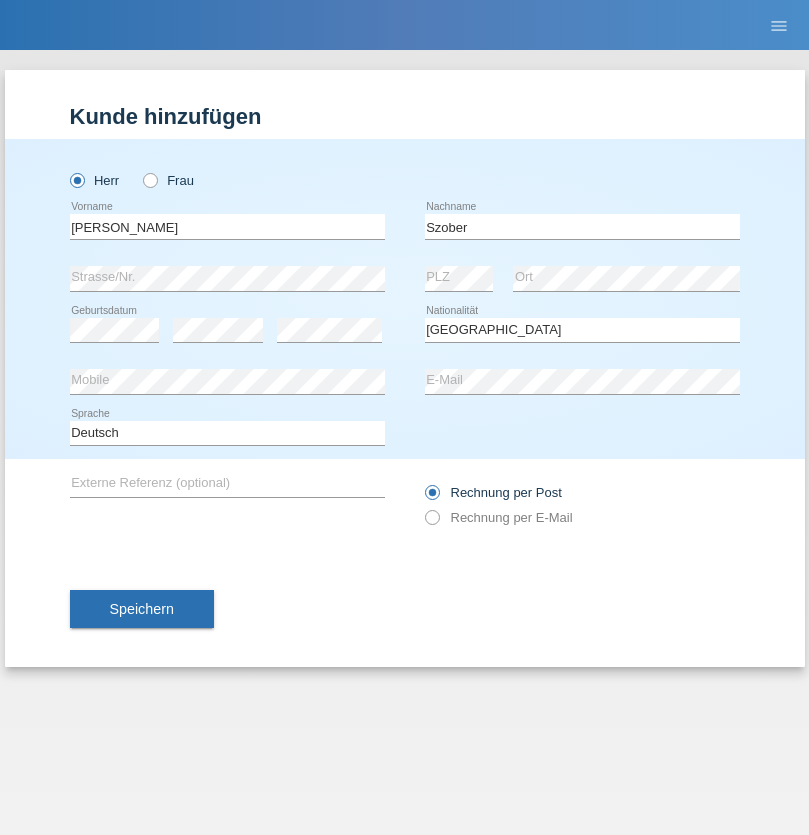 select on "C" 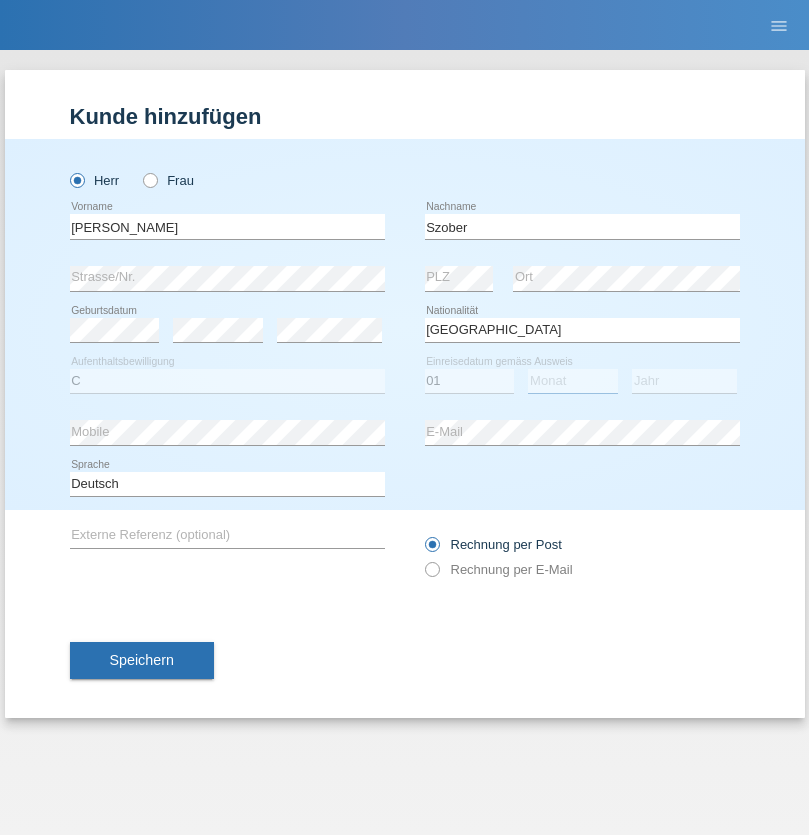 select on "05" 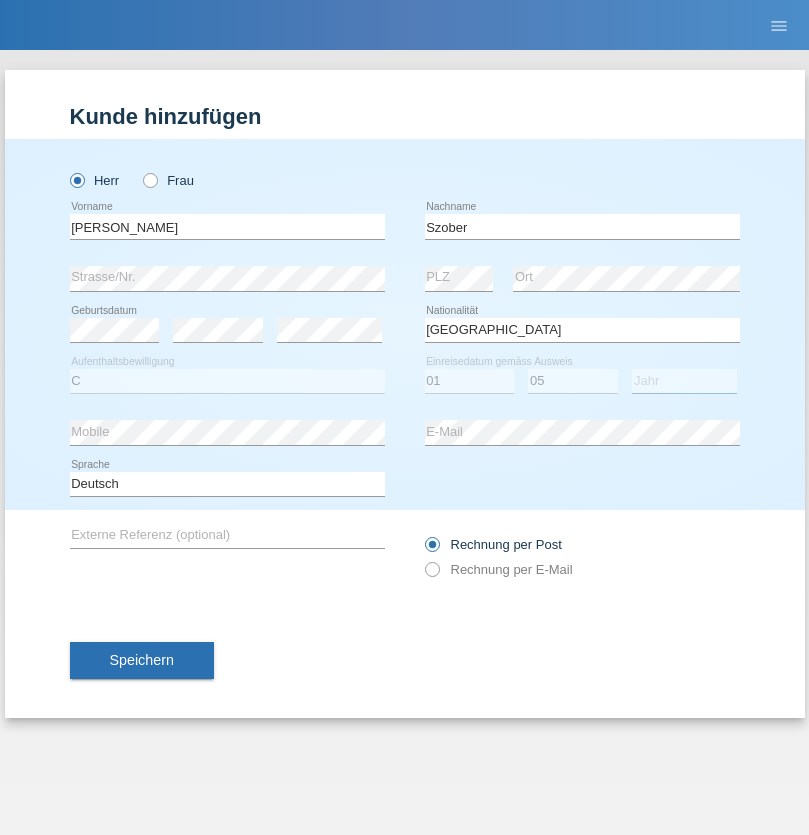 select on "2021" 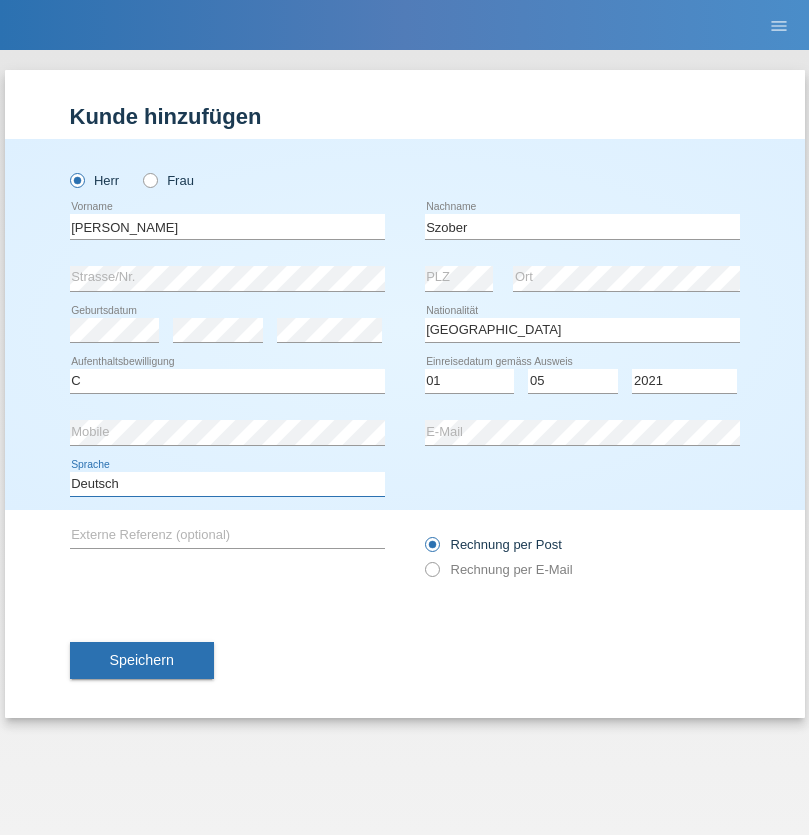 select on "en" 